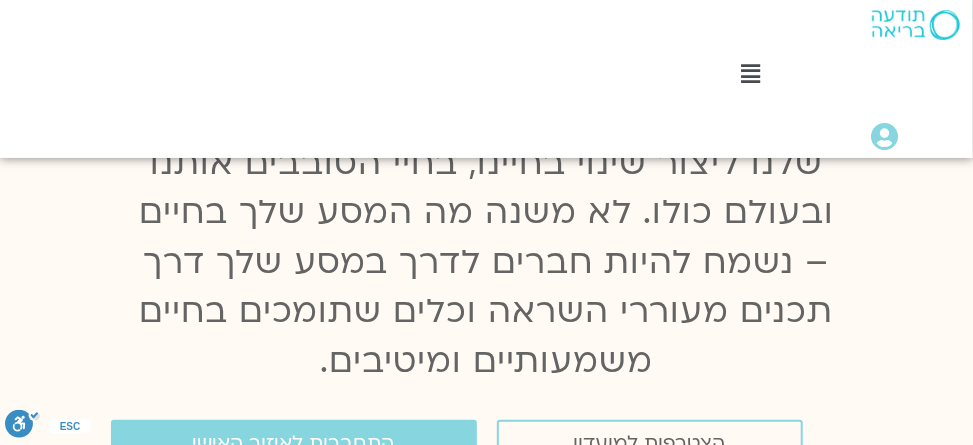 scroll, scrollTop: 306, scrollLeft: 0, axis: vertical 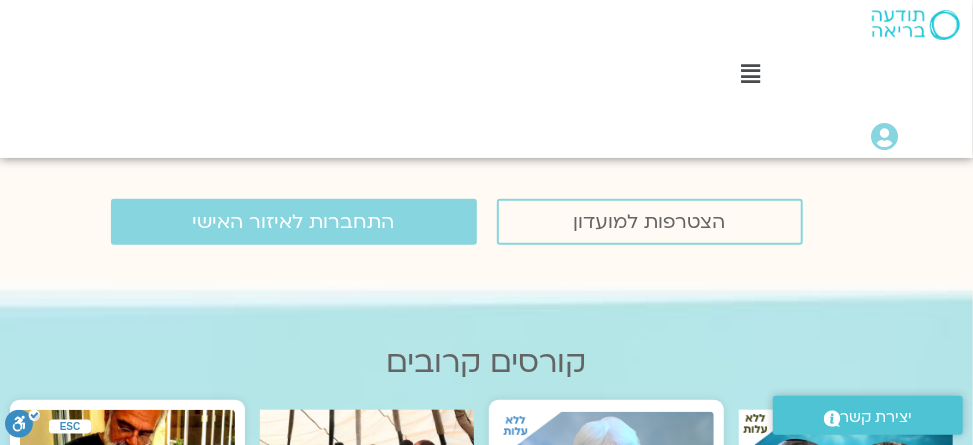click at bounding box center (750, 74) 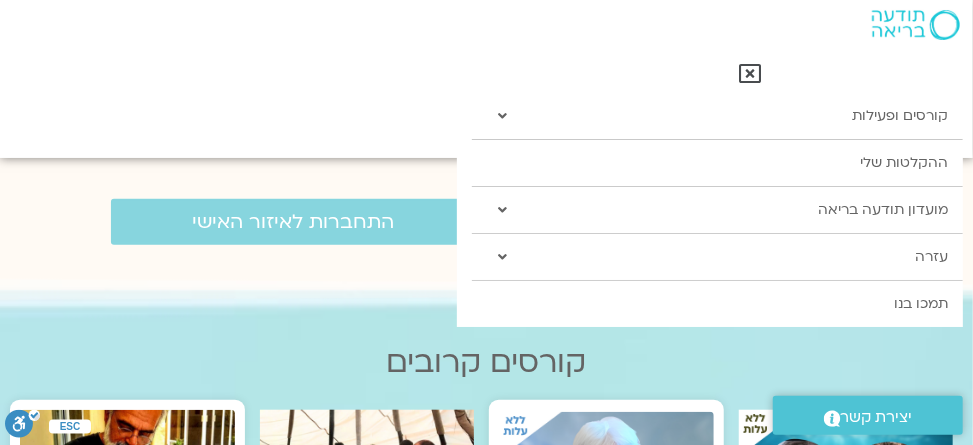 click at bounding box center (486, 265) 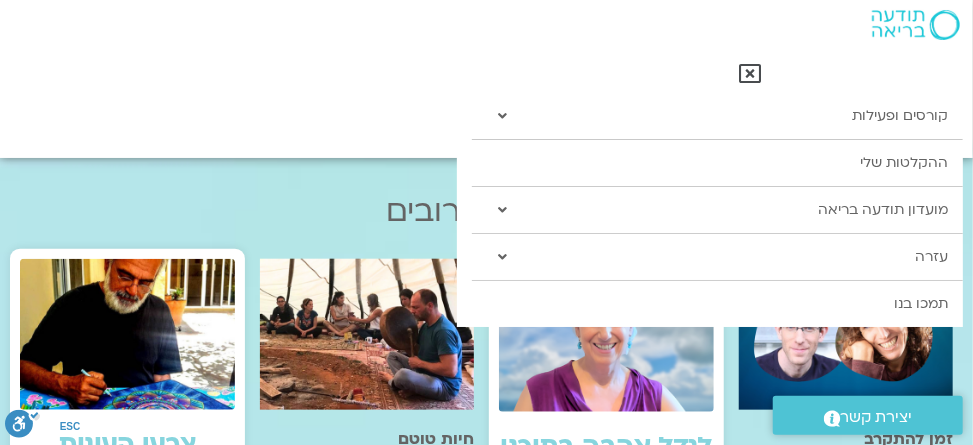 click on "קורסים קרובים
זמן להתקרב
בהנחיית שאנייה כהן בן חיים וערן טייכר
7 מפגשים ימי שלישי 20:00-22:00 החל מ-8.7
למידע נוסף על הקורס
לגדל אהבה בתוכנו
בהנחיית סנדיה בר קמה
ימי שני 17:00-19:10 החל מ-14.7" at bounding box center [486, 736] 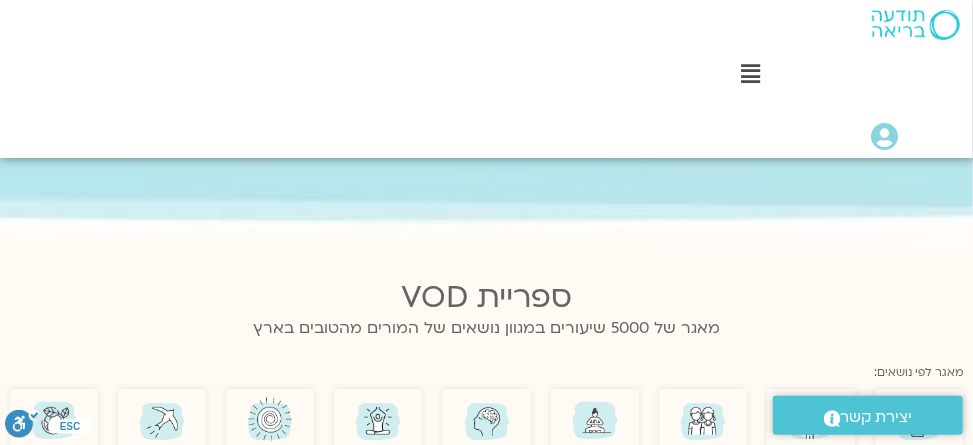 scroll, scrollTop: 1645, scrollLeft: 0, axis: vertical 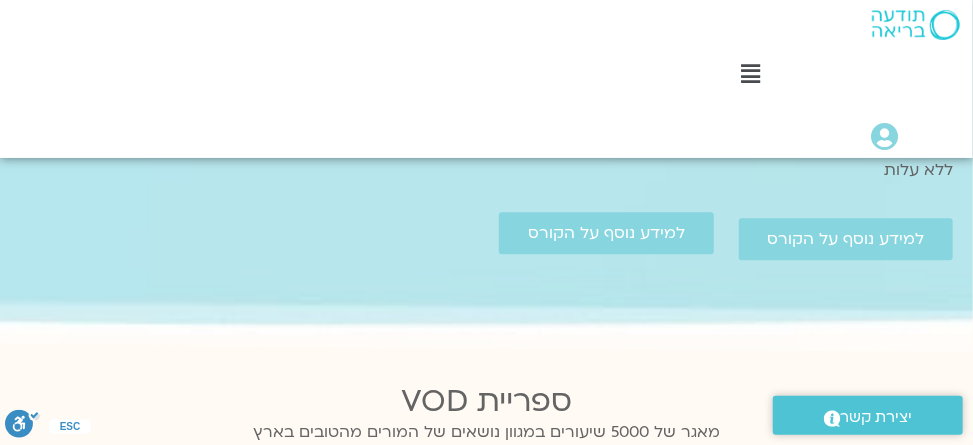 click at bounding box center [750, 74] 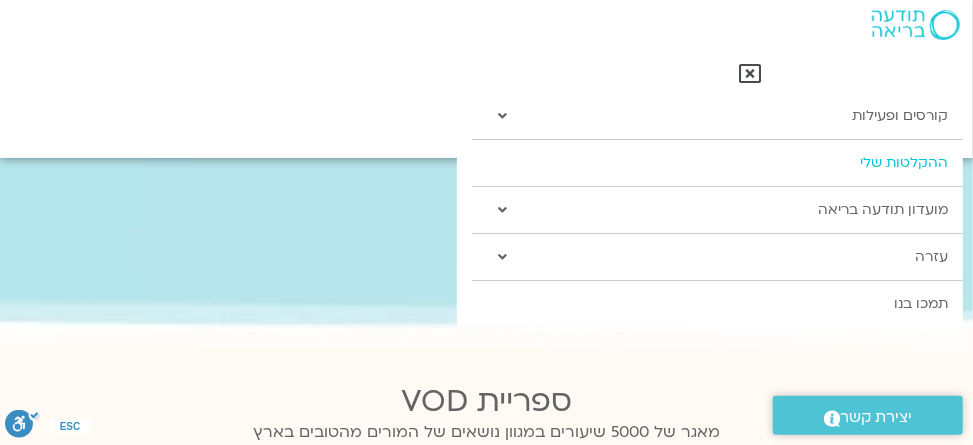 click on "ההקלטות שלי" at bounding box center [717, 163] 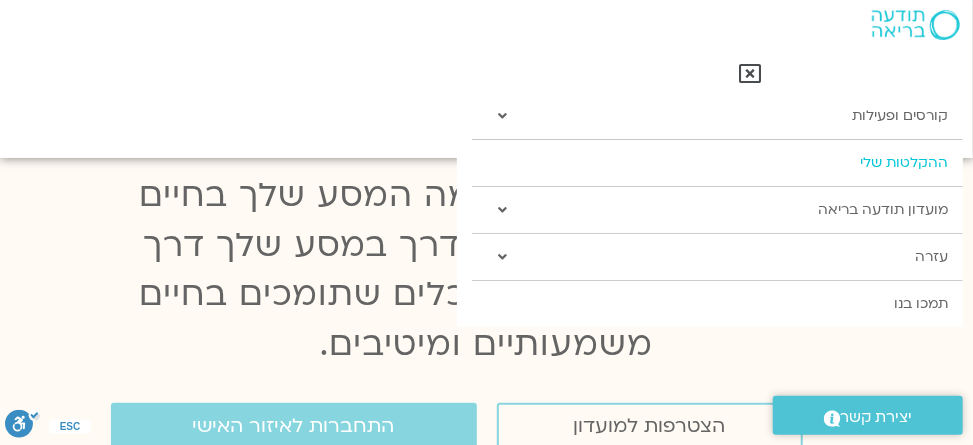 scroll, scrollTop: 0, scrollLeft: 0, axis: both 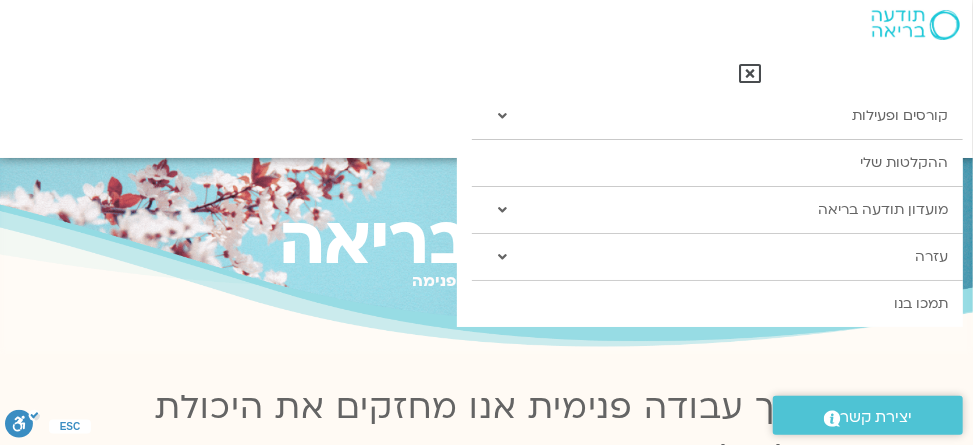 click on "תודעה  בריאה
מזמינים אותך פנימה" at bounding box center (486, 255) 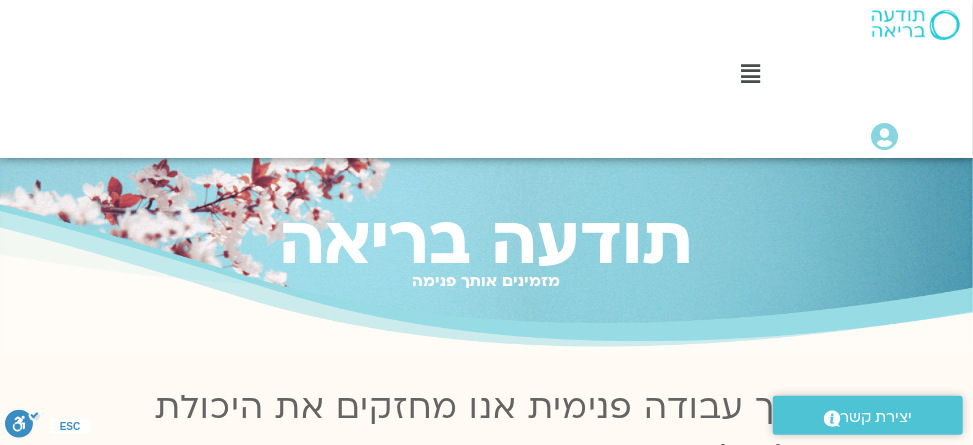 click at bounding box center (750, 74) 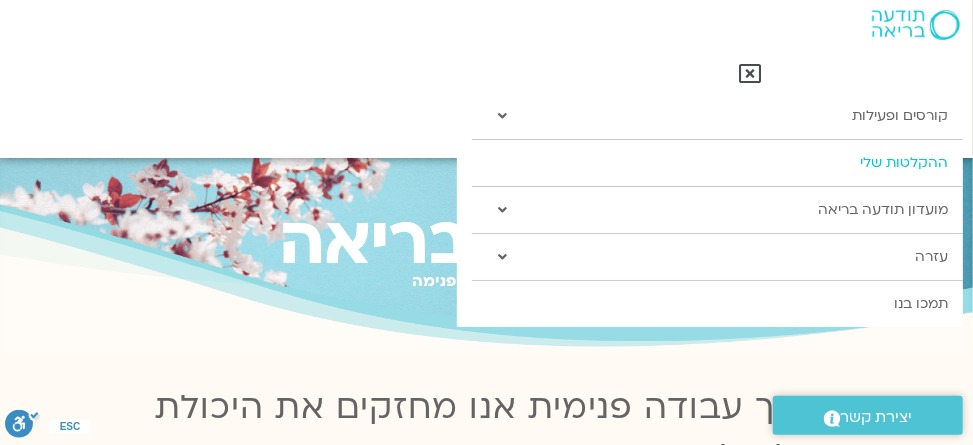 click on "ההקלטות שלי" at bounding box center [717, 163] 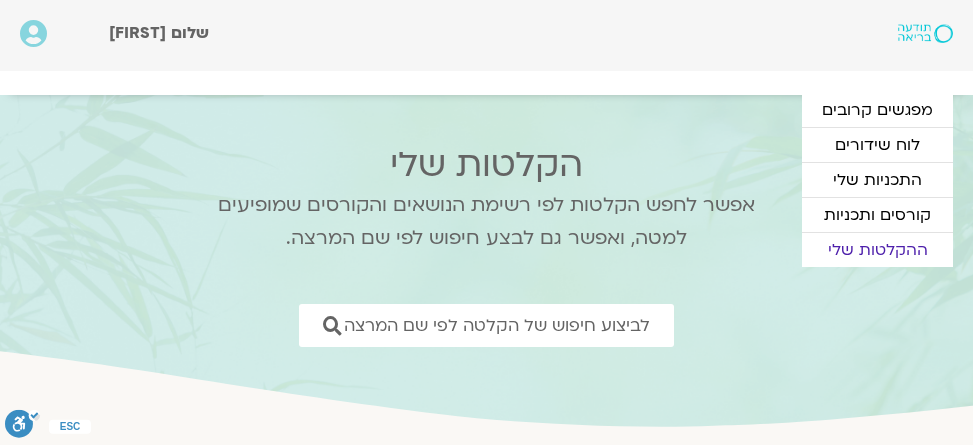 scroll, scrollTop: 0, scrollLeft: 0, axis: both 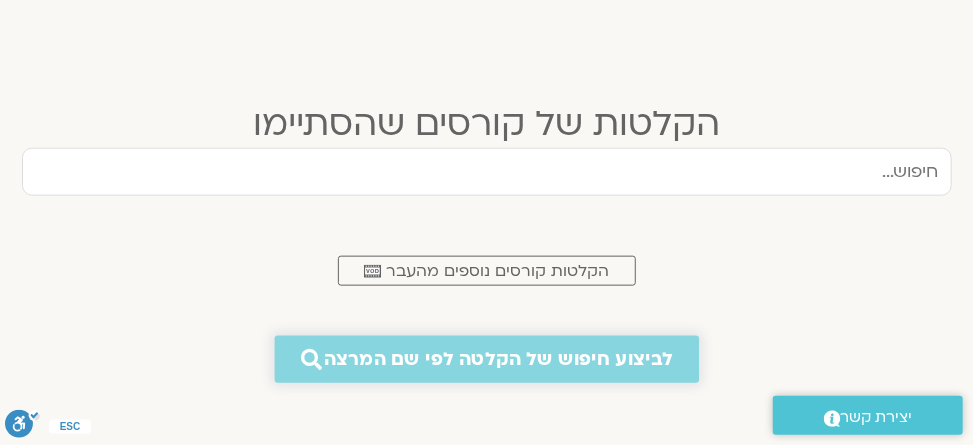 click on "לביצוע חיפוש של הקלטה לפי שם המרצה" at bounding box center (486, 359) 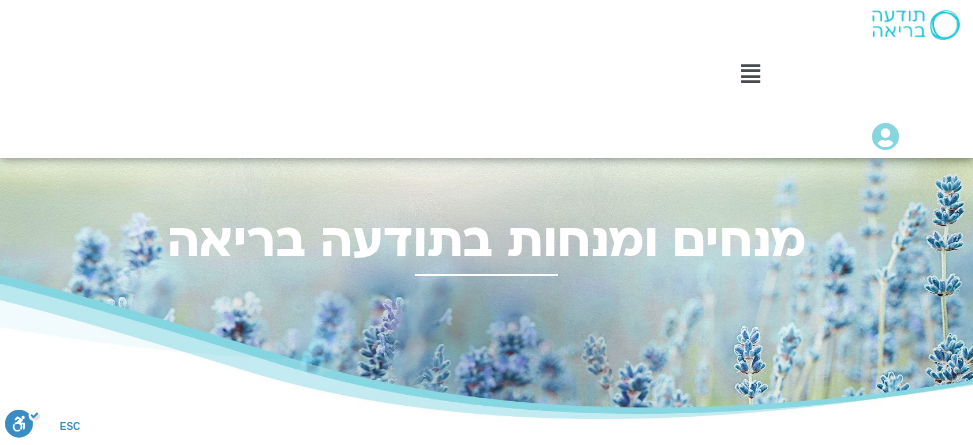 scroll, scrollTop: 0, scrollLeft: 0, axis: both 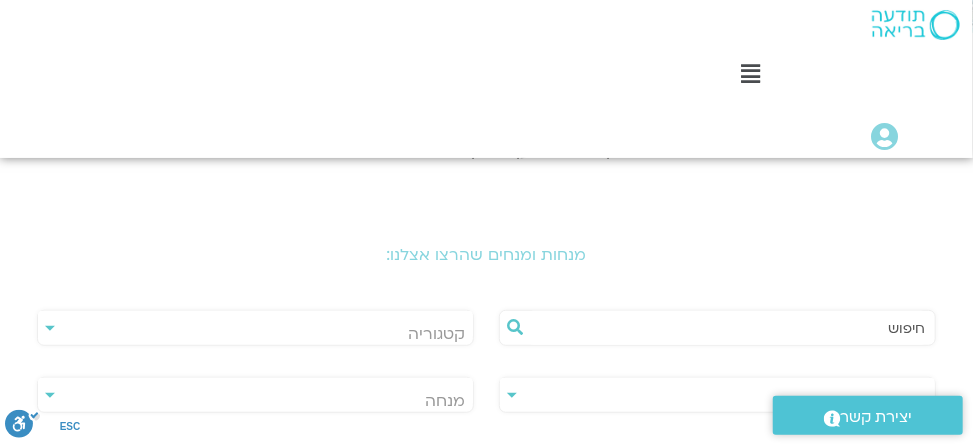 click at bounding box center [727, 328] 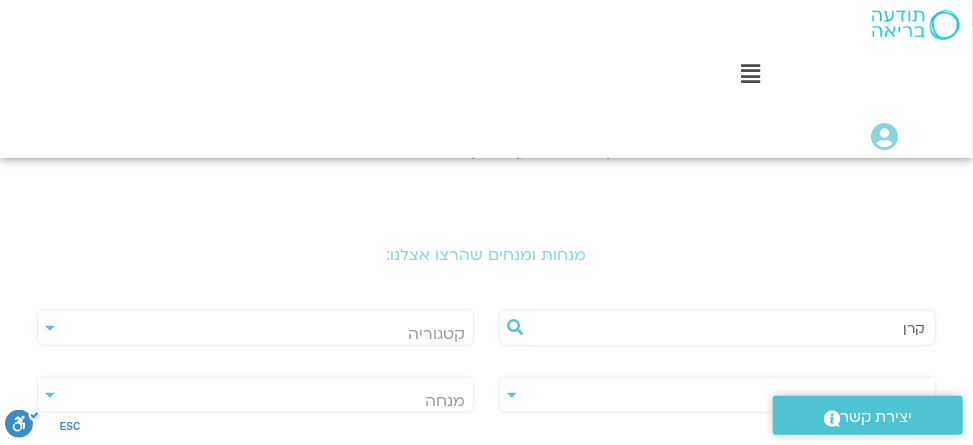type on "קרן" 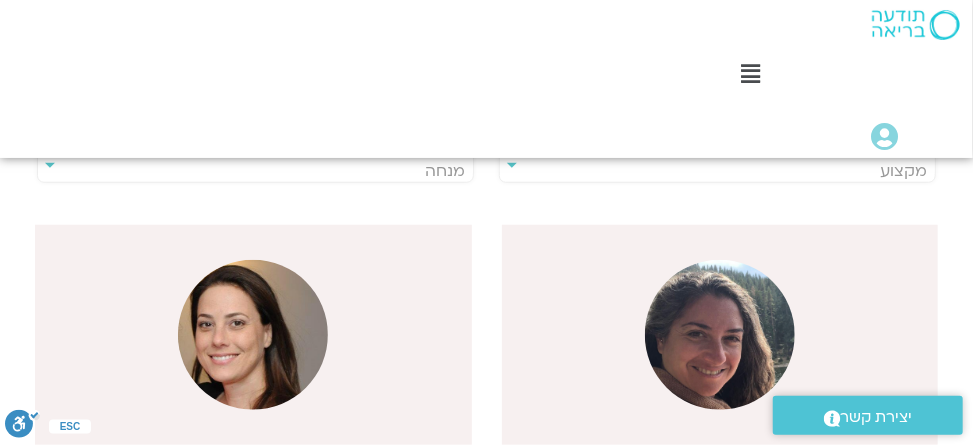 scroll, scrollTop: 583, scrollLeft: 0, axis: vertical 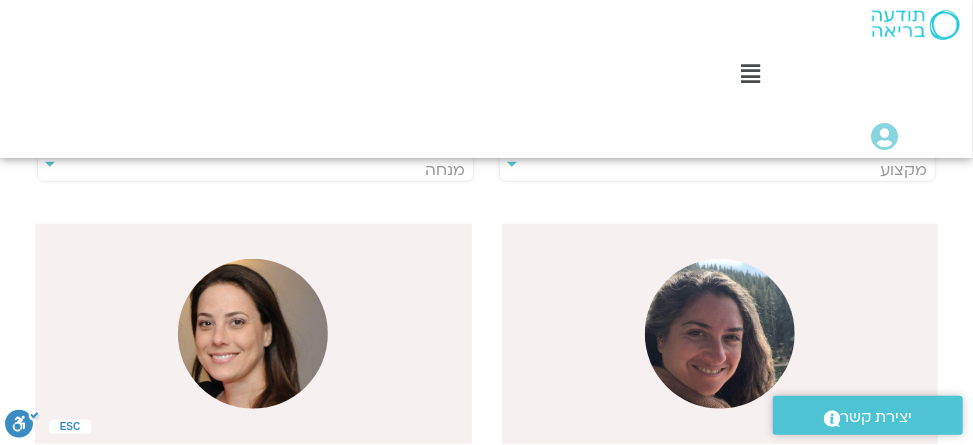 click at bounding box center (253, 334) 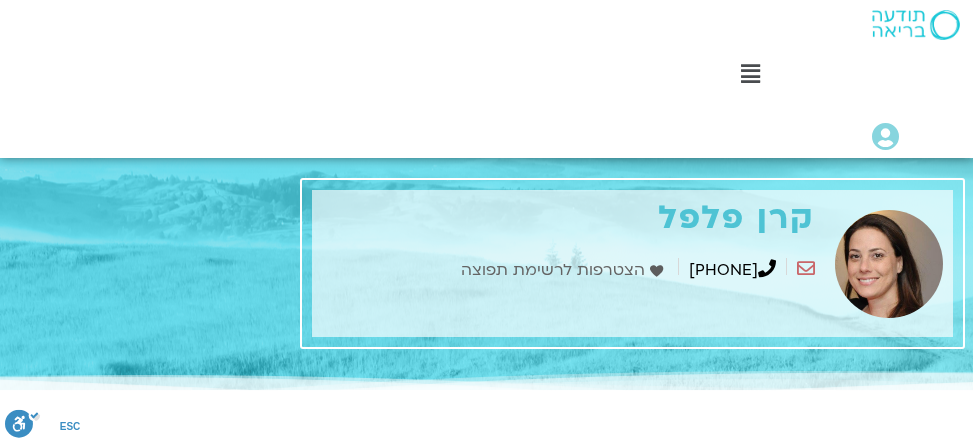 scroll, scrollTop: 0, scrollLeft: 0, axis: both 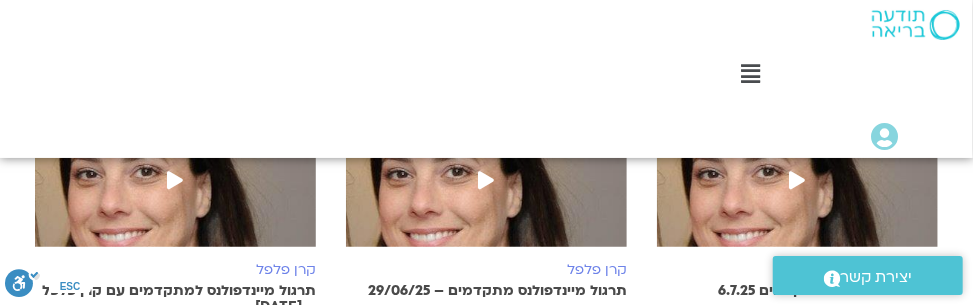 click at bounding box center (798, 182) 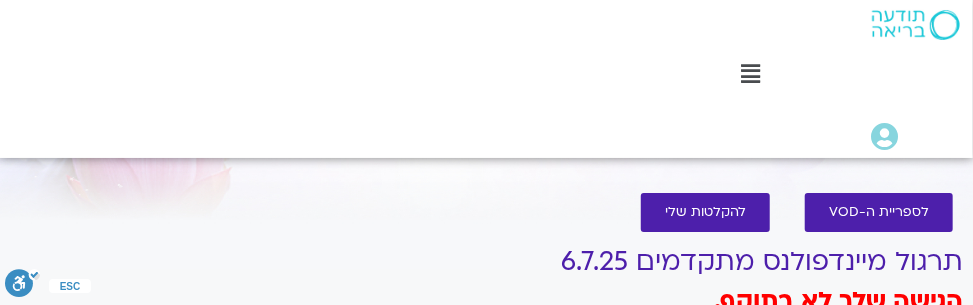 scroll, scrollTop: 436, scrollLeft: 0, axis: vertical 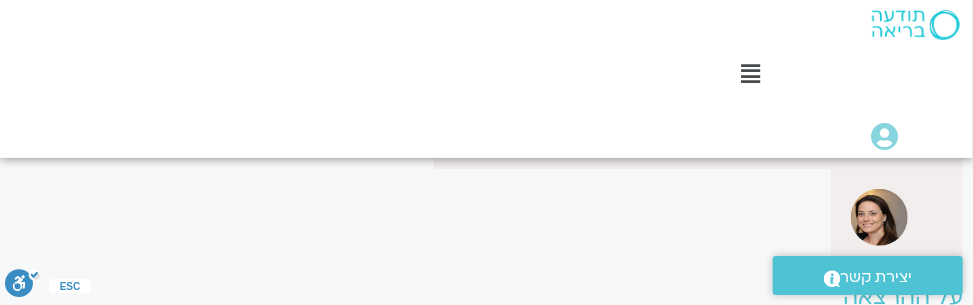 click at bounding box center [632, -16] 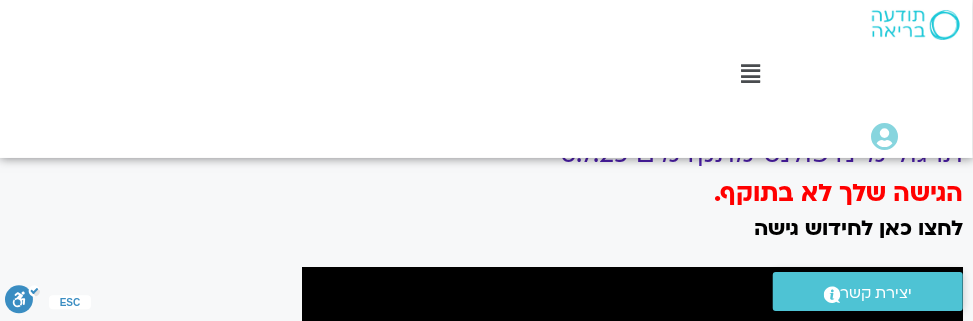 scroll, scrollTop: 104, scrollLeft: 0, axis: vertical 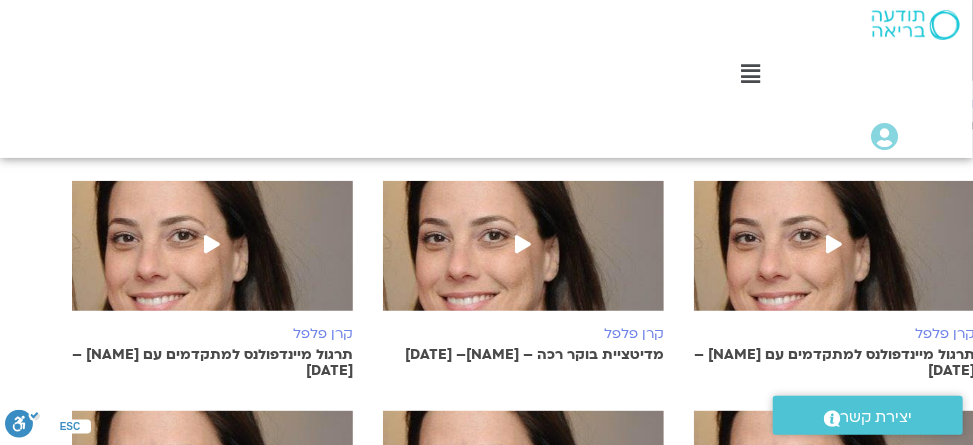 click at bounding box center (213, 244) 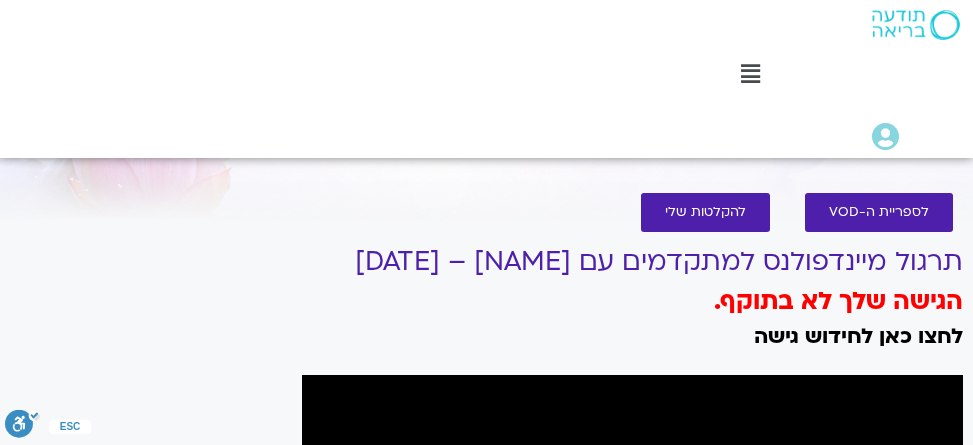 scroll, scrollTop: 0, scrollLeft: 0, axis: both 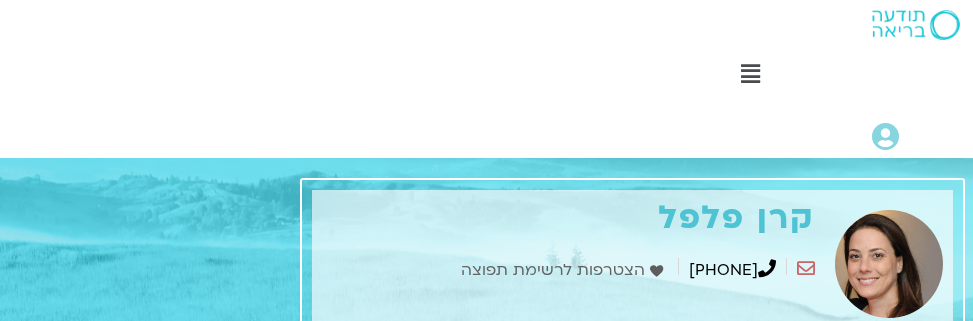 drag, startPoint x: 0, startPoint y: 0, endPoint x: 639, endPoint y: 171, distance: 661.4847 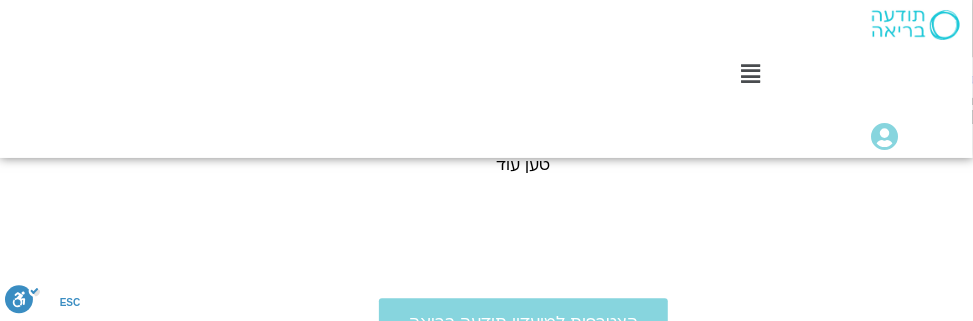 scroll, scrollTop: 1876, scrollLeft: -36, axis: both 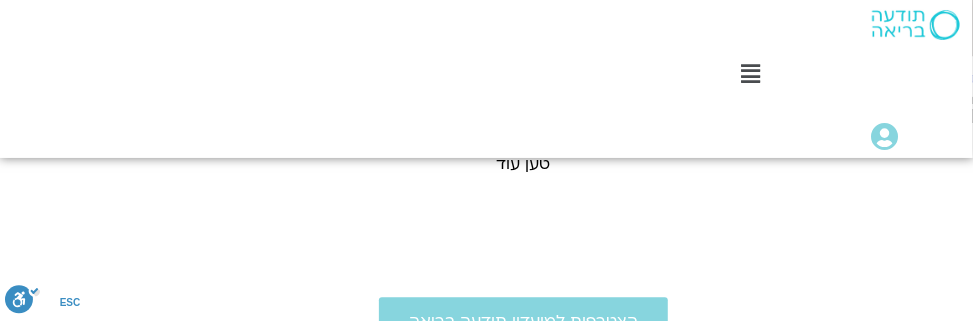 drag, startPoint x: 639, startPoint y: 171, endPoint x: 238, endPoint y: 232, distance: 405.61313 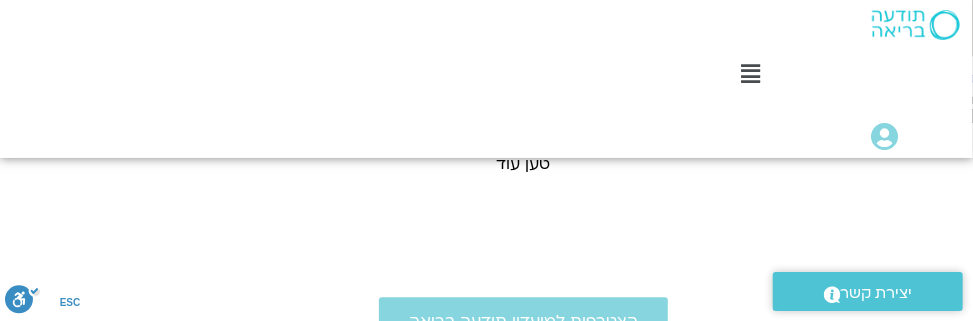 scroll, scrollTop: 1711, scrollLeft: -36, axis: both 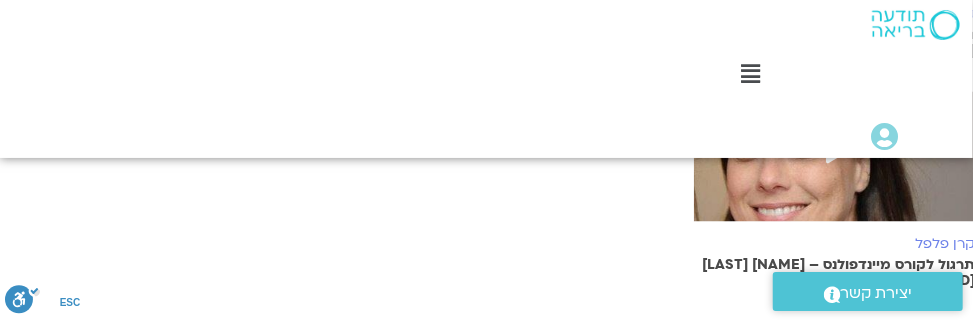 click on "טען עוד" at bounding box center [524, 329] 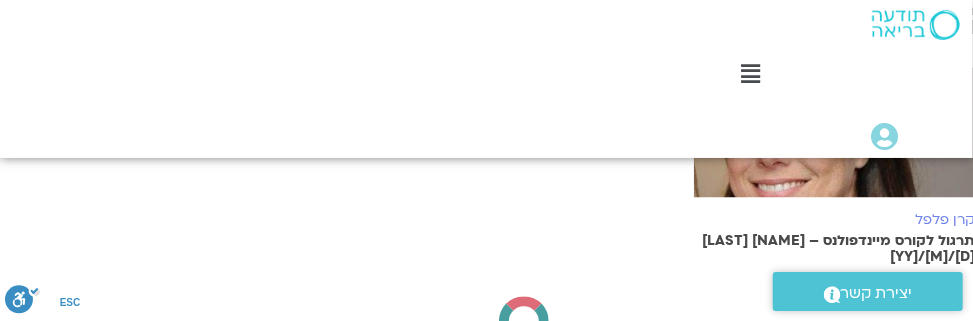 scroll, scrollTop: 1729, scrollLeft: -36, axis: both 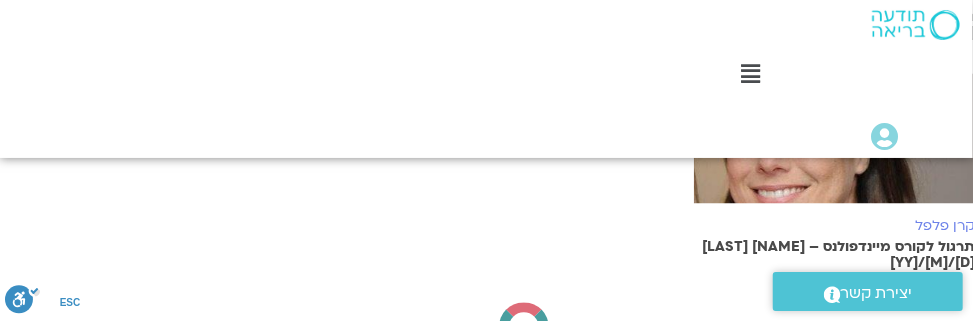 click at bounding box center [834, 148] 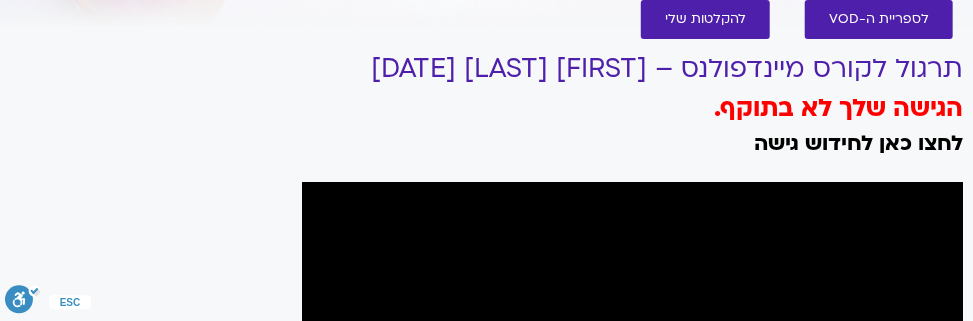 scroll, scrollTop: 193, scrollLeft: 0, axis: vertical 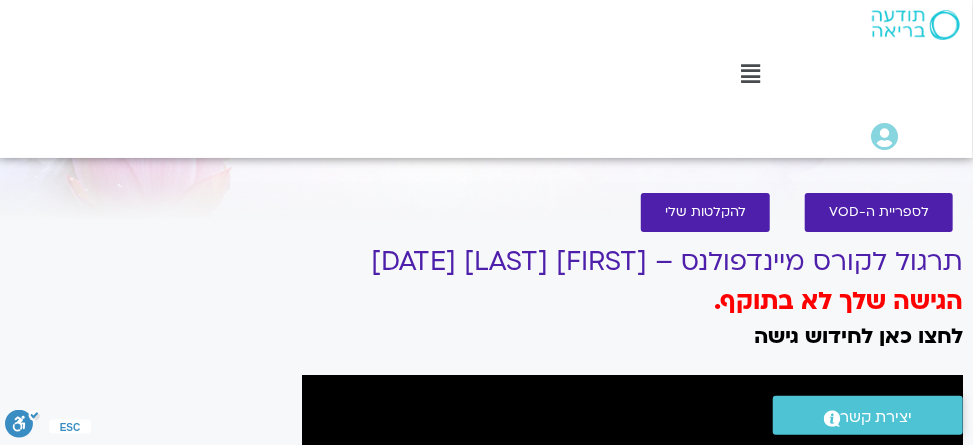 click on "לספריית ה-VOD
להקלטות שלי
תרגול לקורס מיינדפולנס – קרן פלפל 9/2/25
הגישה שלך לא בתוקף. לחצו כאן לחידוש גישה
קרן פלפל
0506216669
הצטרפות לרשימת תפוצה
לינק תרומה  למורה" at bounding box center (632, 528) 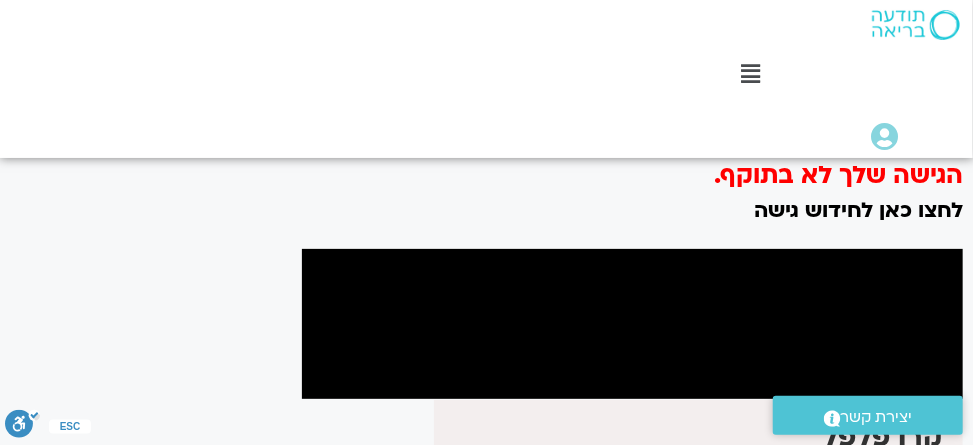 scroll, scrollTop: 0, scrollLeft: 0, axis: both 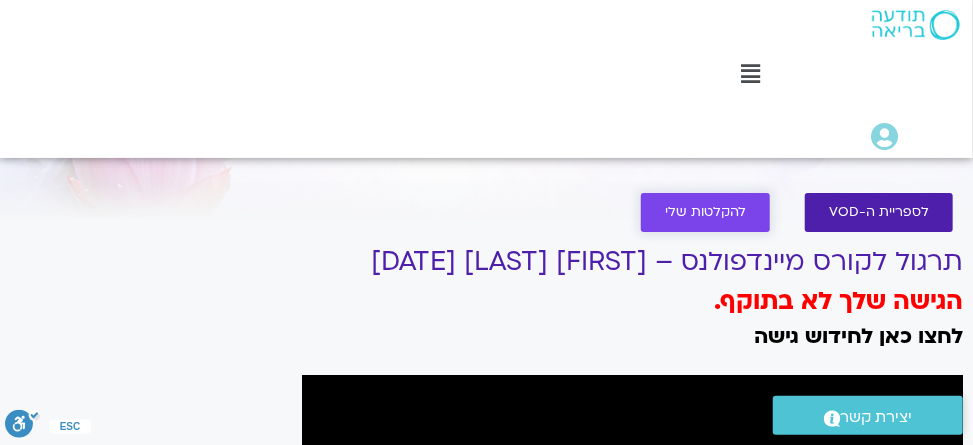 click on "להקלטות שלי" at bounding box center [705, 212] 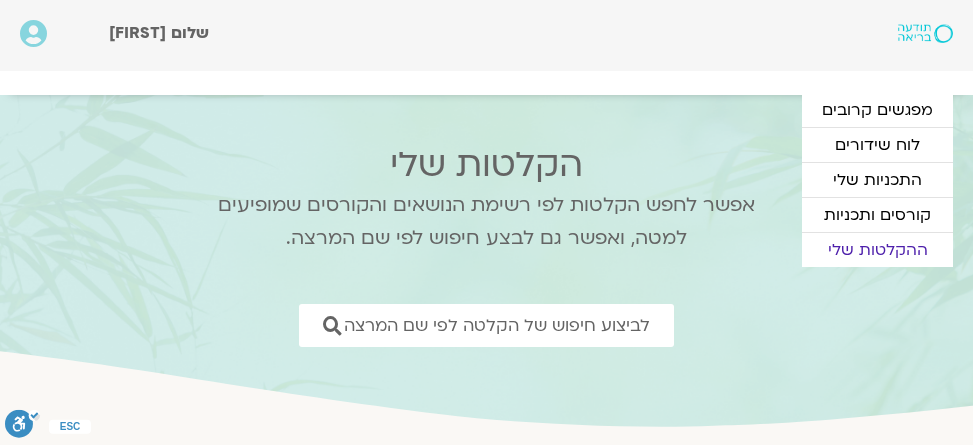 scroll, scrollTop: 0, scrollLeft: 0, axis: both 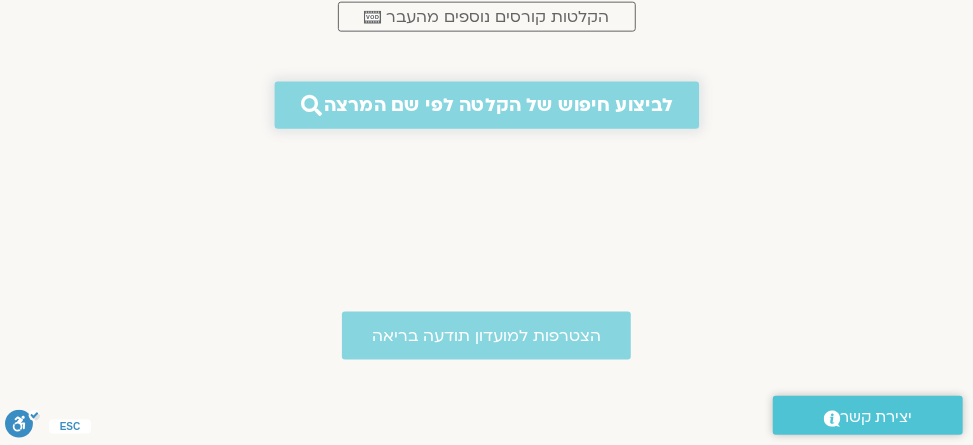 click on "לביצוע חיפוש של הקלטה לפי שם המרצה" at bounding box center (498, 105) 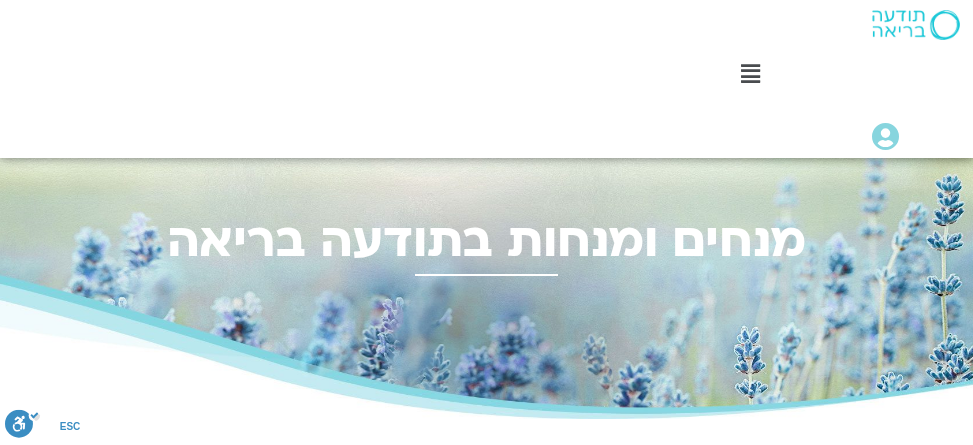scroll, scrollTop: 301, scrollLeft: 0, axis: vertical 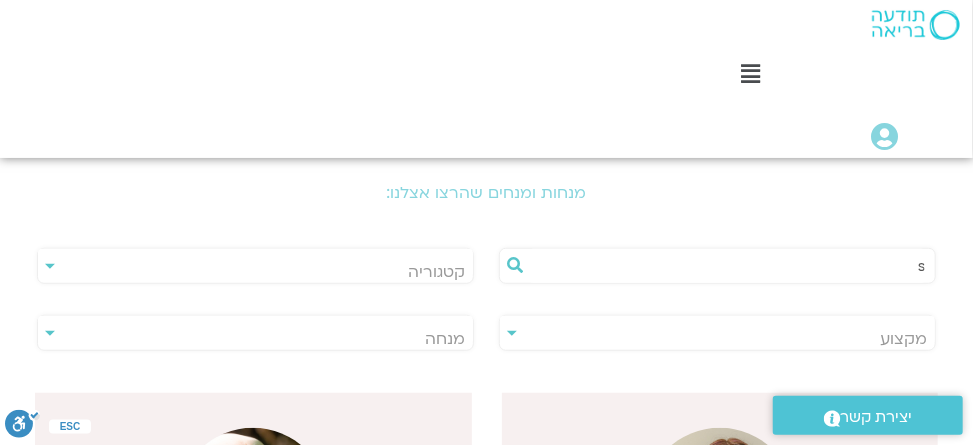 click on "s" at bounding box center (727, 266) 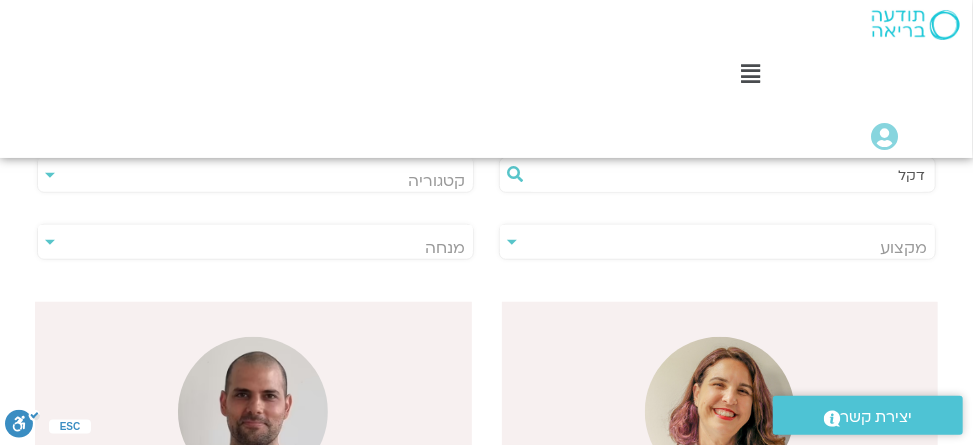scroll, scrollTop: 712, scrollLeft: 0, axis: vertical 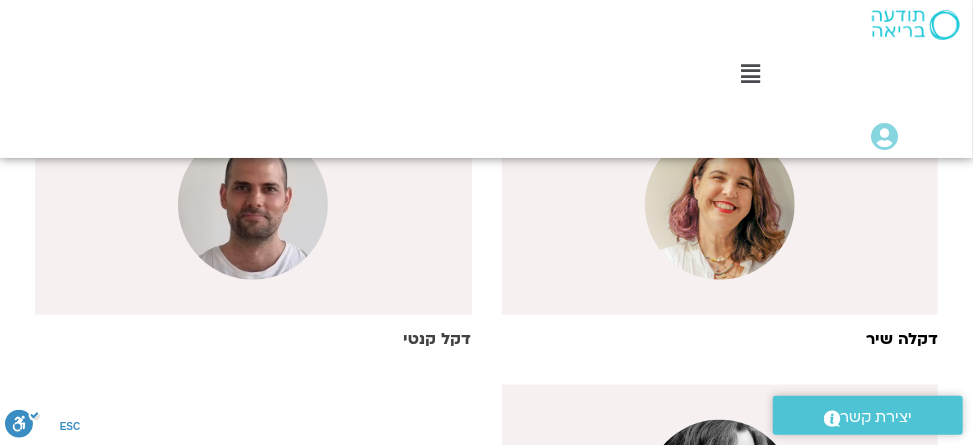 type on "דקל" 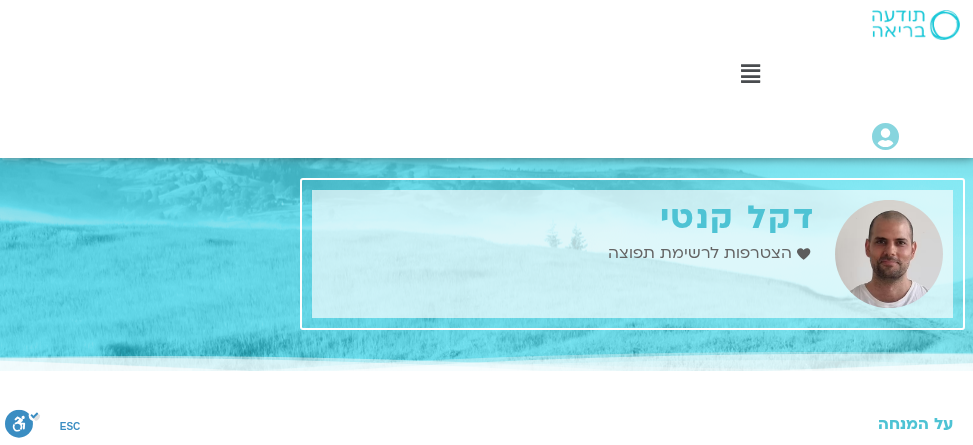 scroll, scrollTop: 248, scrollLeft: 0, axis: vertical 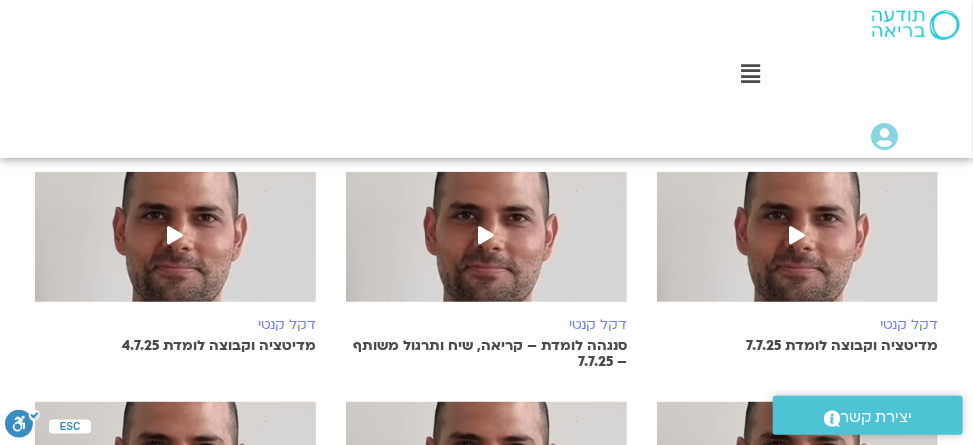 click at bounding box center (798, 235) 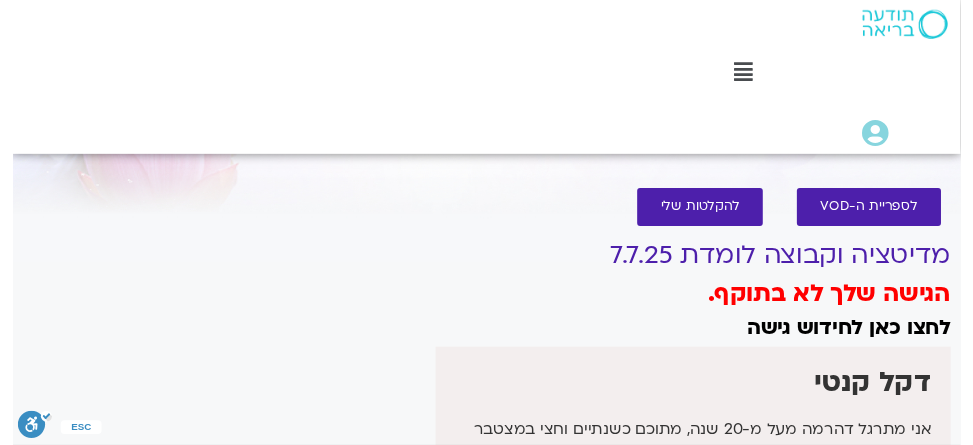 scroll, scrollTop: 0, scrollLeft: 0, axis: both 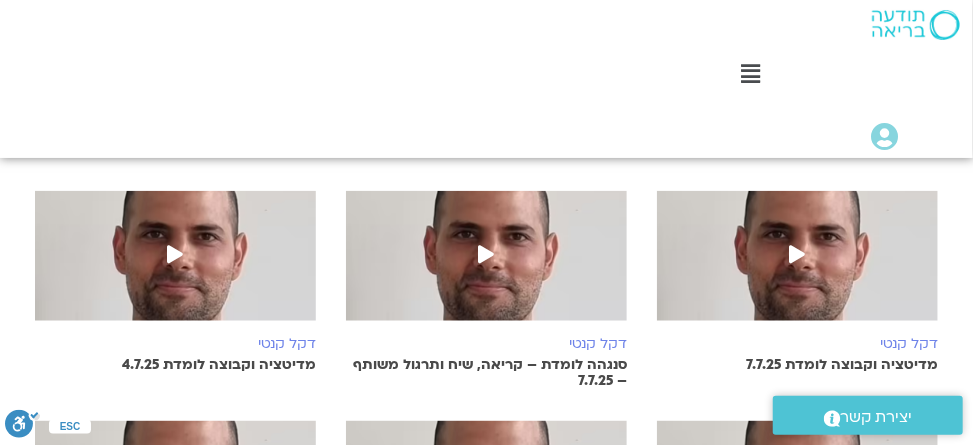 drag, startPoint x: 0, startPoint y: 0, endPoint x: 506, endPoint y: 232, distance: 556.6507 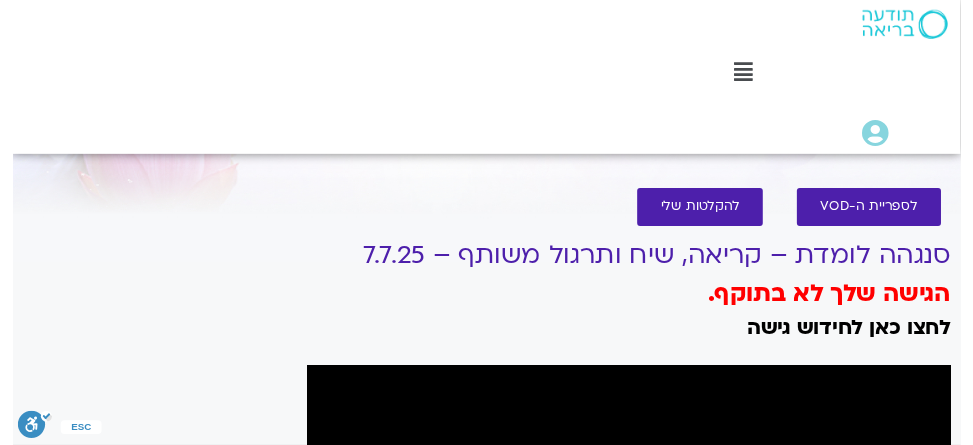 scroll, scrollTop: 259, scrollLeft: 0, axis: vertical 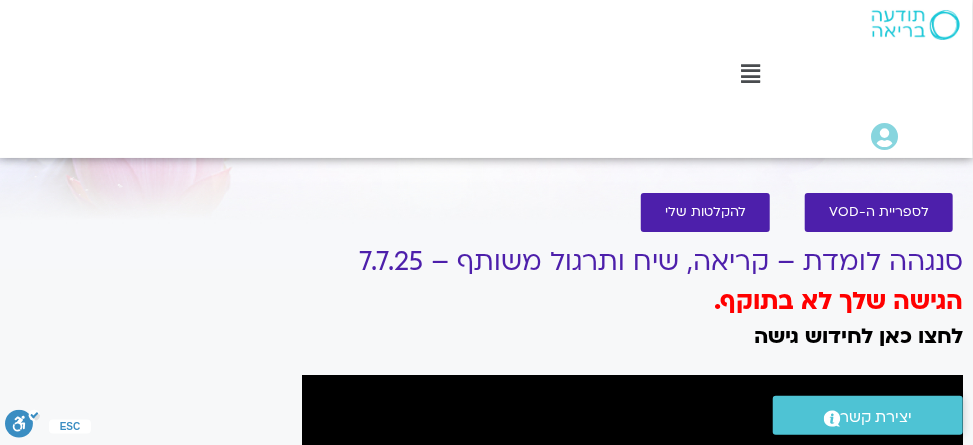 drag, startPoint x: 699, startPoint y: 45, endPoint x: 342, endPoint y: 225, distance: 399.81122 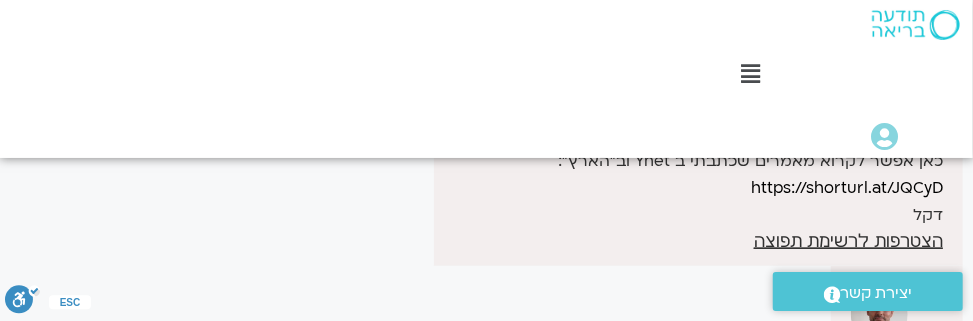 scroll, scrollTop: 641, scrollLeft: 0, axis: vertical 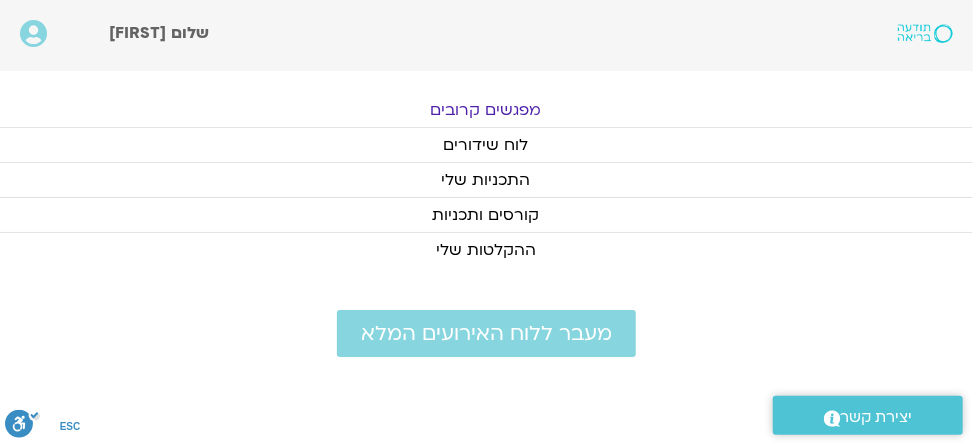 click on "מעבר ללוח האירועים המלא" at bounding box center [486, 333] 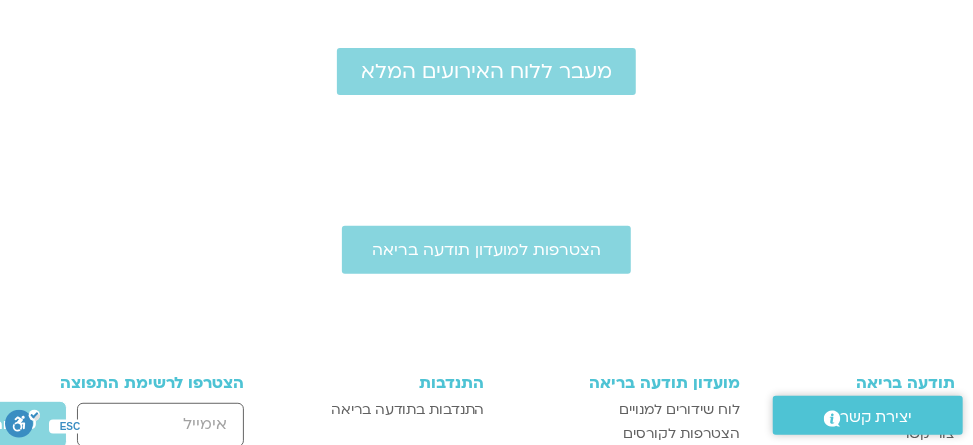 scroll, scrollTop: 260, scrollLeft: 0, axis: vertical 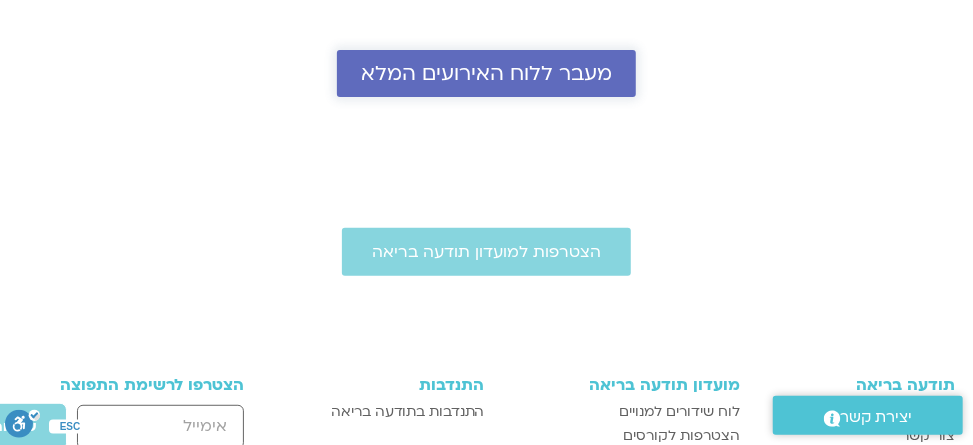 click on "מעבר ללוח האירועים המלא" at bounding box center [486, 73] 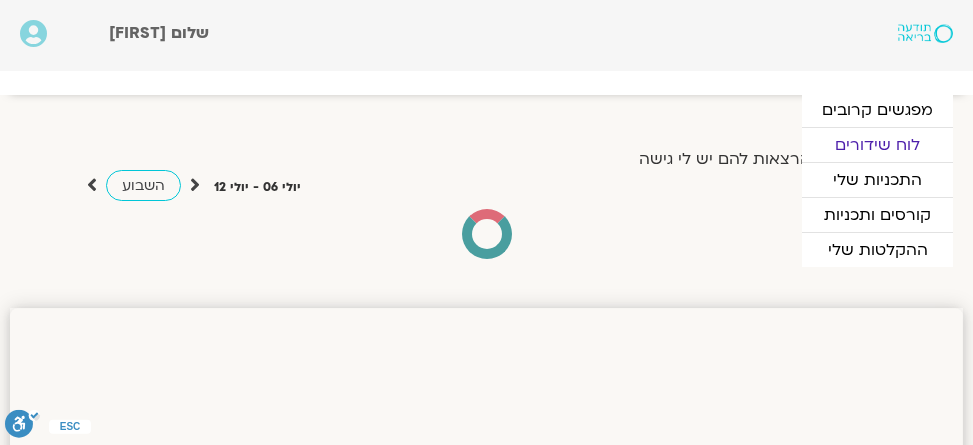 scroll, scrollTop: 0, scrollLeft: 0, axis: both 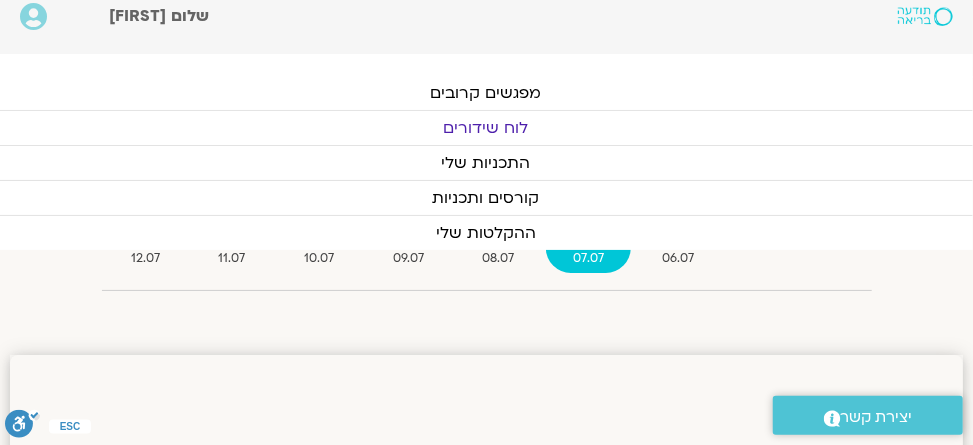 click on "07.07" at bounding box center [589, 258] 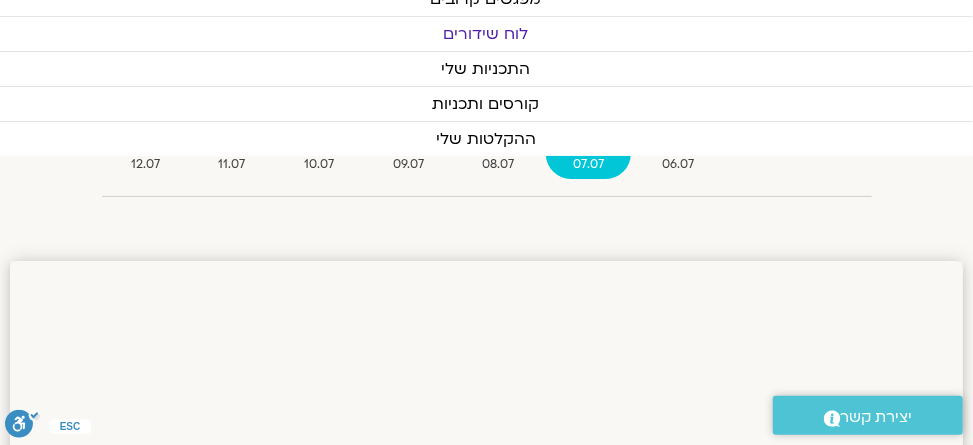 scroll, scrollTop: 0, scrollLeft: 0, axis: both 